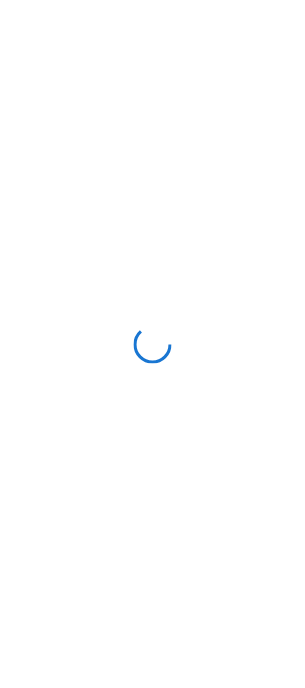 scroll, scrollTop: 0, scrollLeft: 0, axis: both 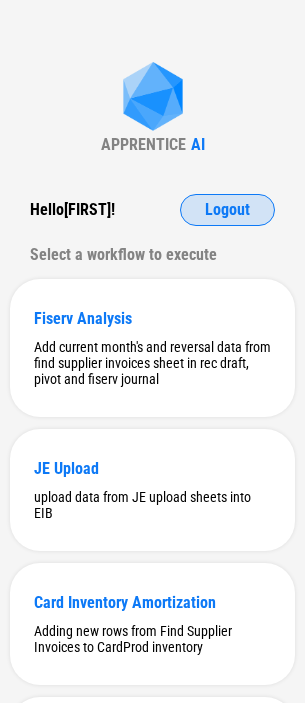 click on "Logout" at bounding box center [227, 210] 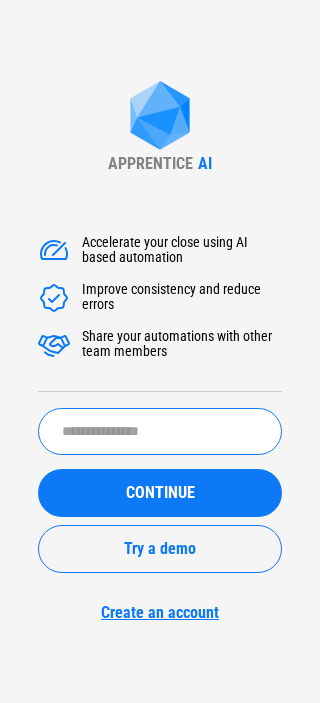 click at bounding box center [160, 431] 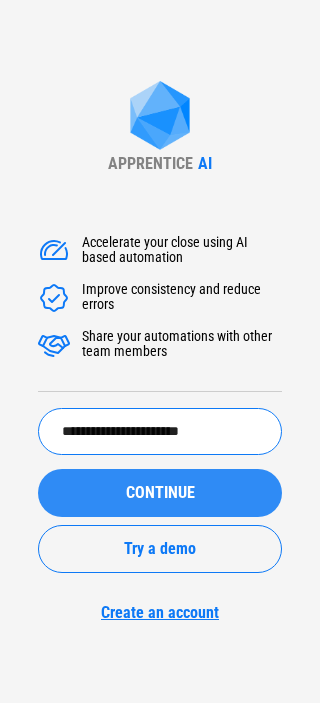 click on "CONTINUE" at bounding box center (160, 493) 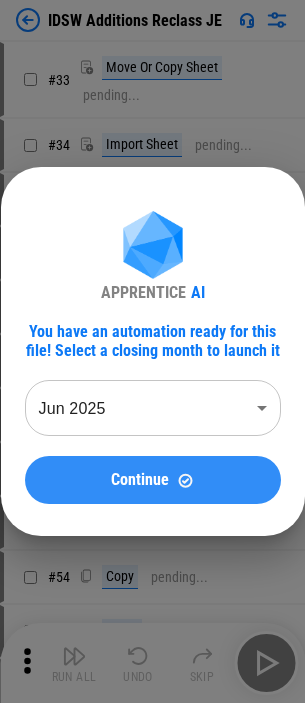 click on "Continue" at bounding box center [153, 480] 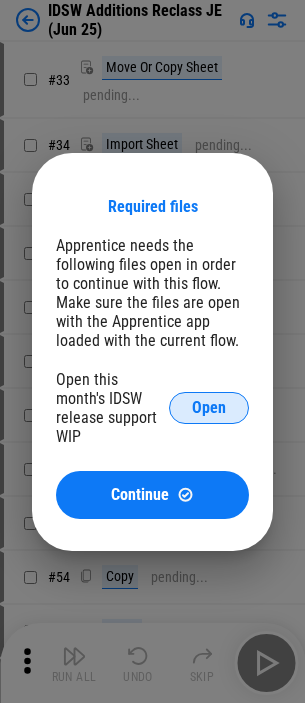 click on "Open" at bounding box center [209, 408] 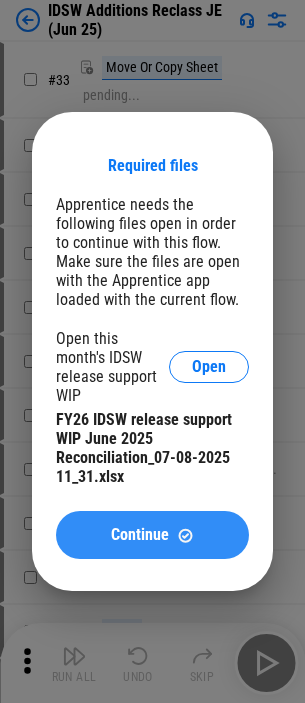 click on "Continue" at bounding box center (152, 535) 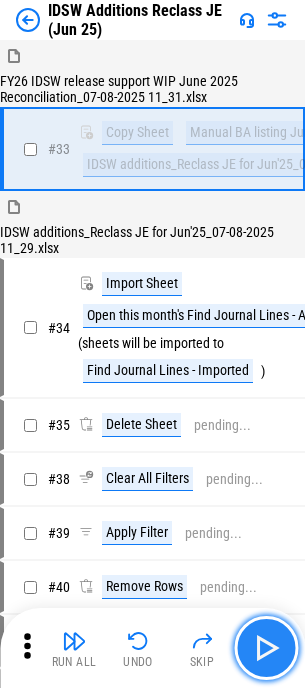 click at bounding box center [266, 648] 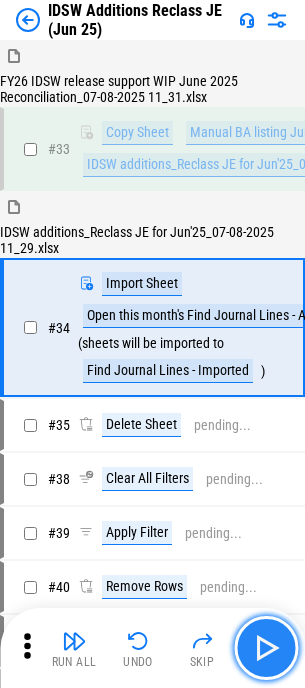 click at bounding box center [266, 648] 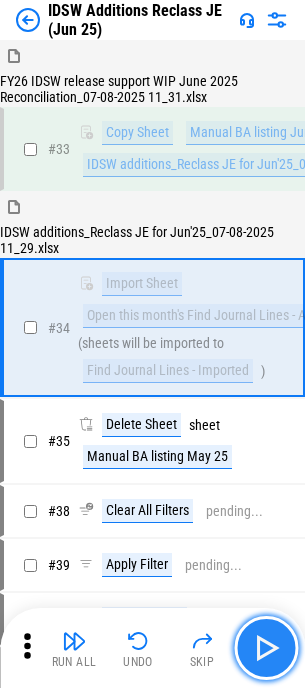 click at bounding box center [266, 648] 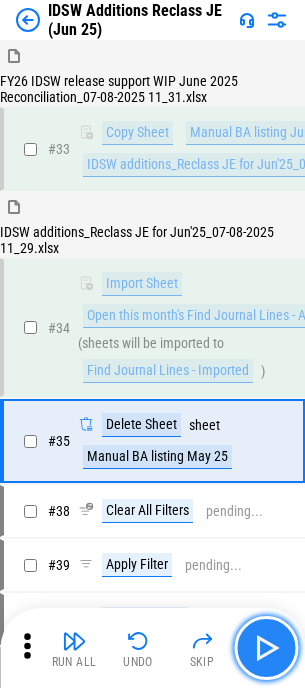 click at bounding box center [266, 648] 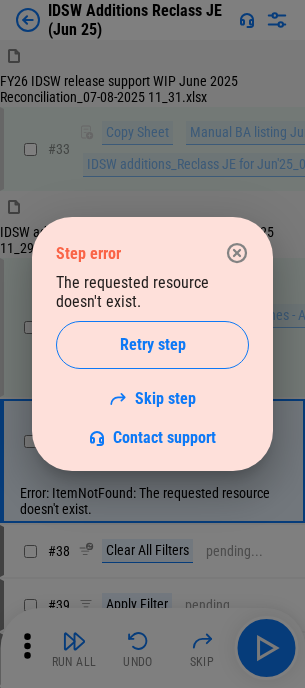 click at bounding box center (237, 253) 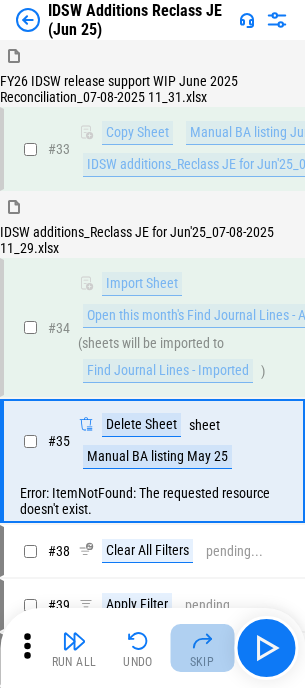 click at bounding box center [202, 641] 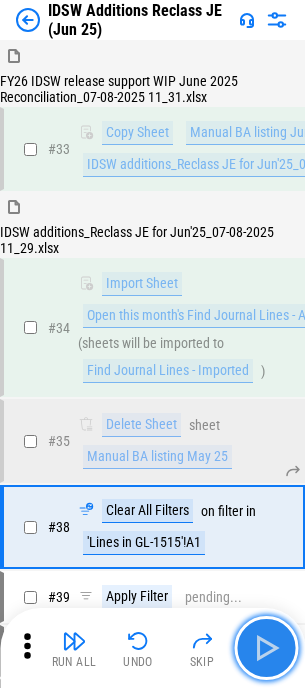 click at bounding box center [266, 648] 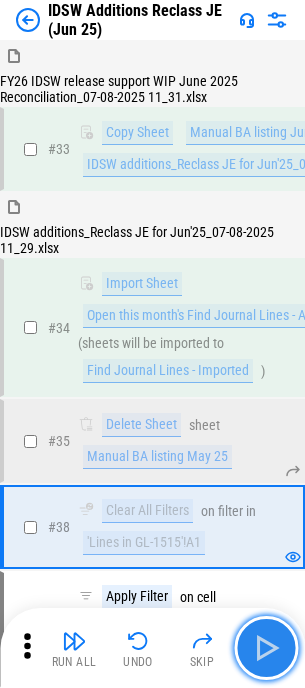 click at bounding box center (266, 648) 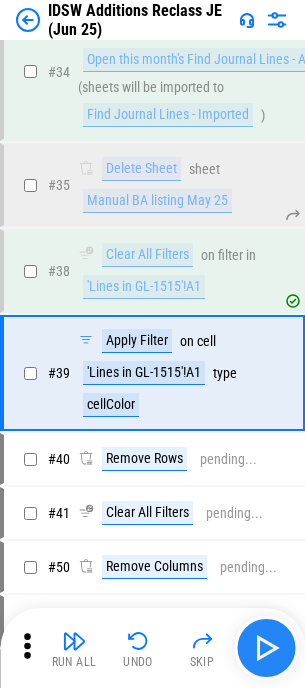 scroll, scrollTop: 289, scrollLeft: 0, axis: vertical 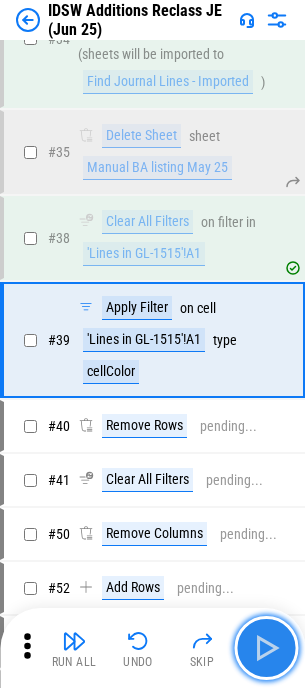 click at bounding box center (266, 648) 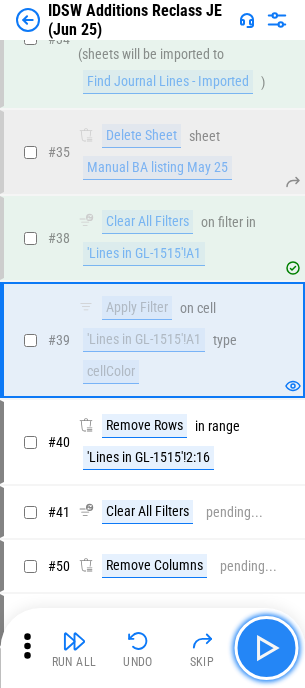 click at bounding box center (266, 648) 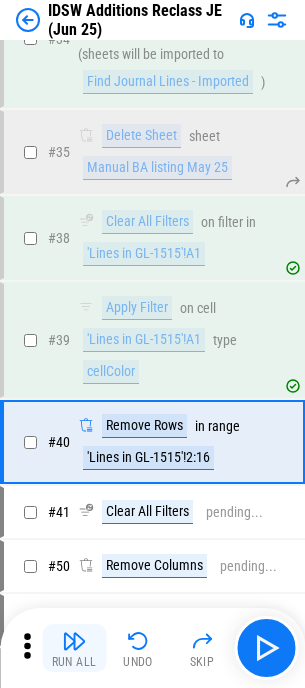 click on "Run All" at bounding box center (74, 648) 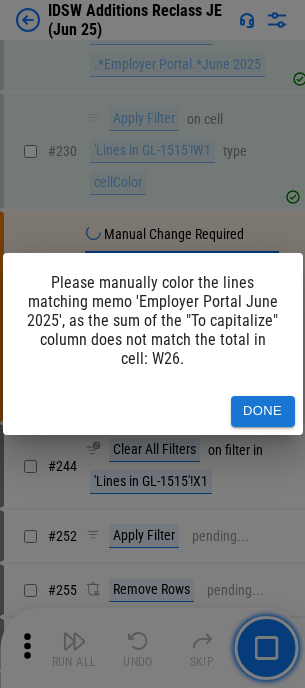scroll, scrollTop: 3190, scrollLeft: 0, axis: vertical 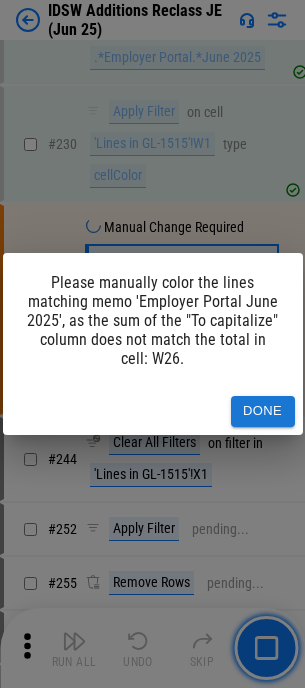 click on "Done" at bounding box center [263, 411] 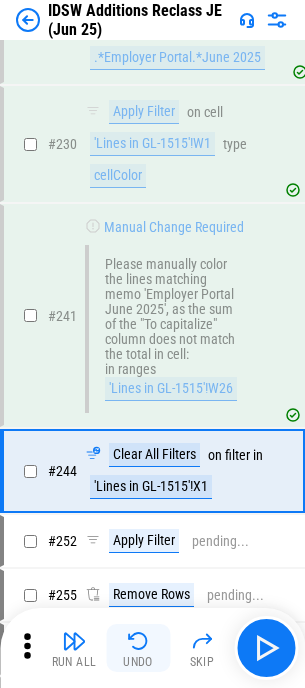 click at bounding box center (138, 641) 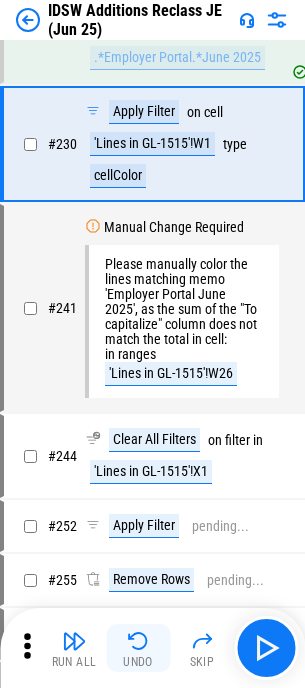 click at bounding box center [138, 641] 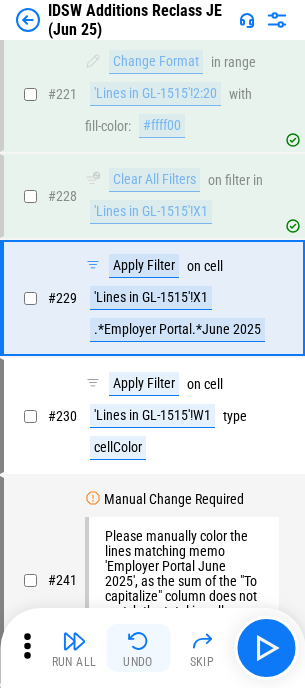 scroll, scrollTop: 2899, scrollLeft: 0, axis: vertical 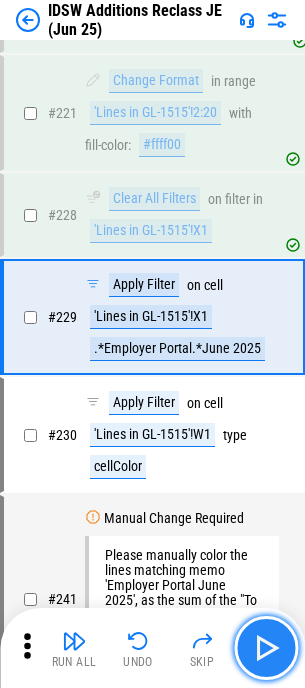 click at bounding box center [266, 648] 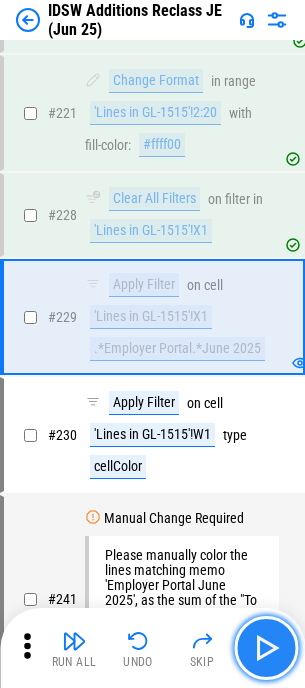 click at bounding box center [266, 648] 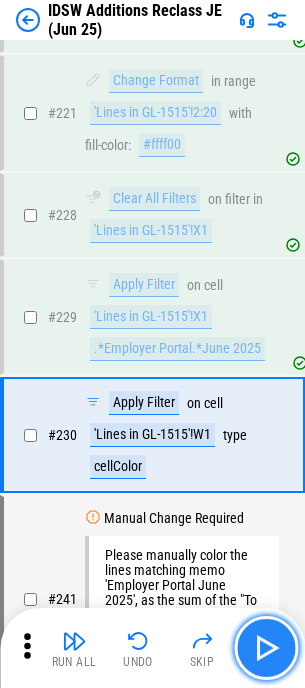 click at bounding box center [266, 648] 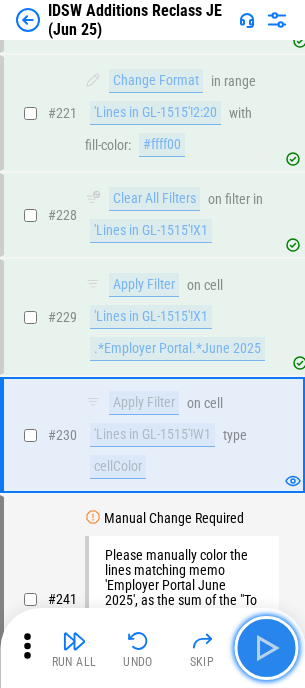 click at bounding box center (266, 648) 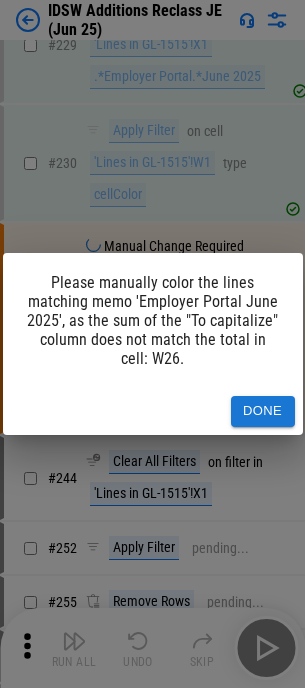scroll, scrollTop: 3190, scrollLeft: 0, axis: vertical 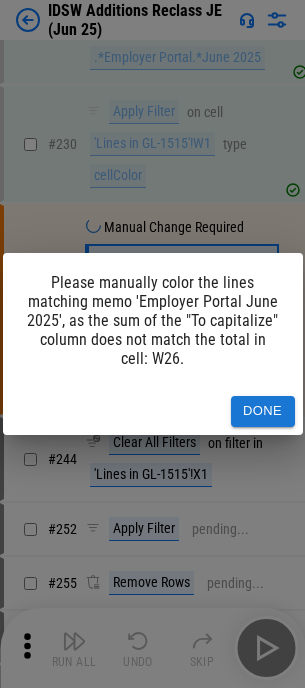 click on "Done" at bounding box center [263, 411] 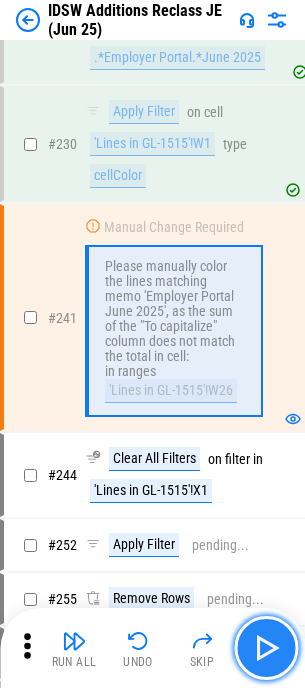 click at bounding box center (266, 648) 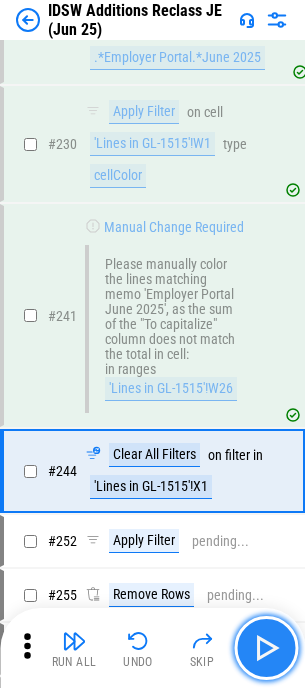 click at bounding box center [266, 648] 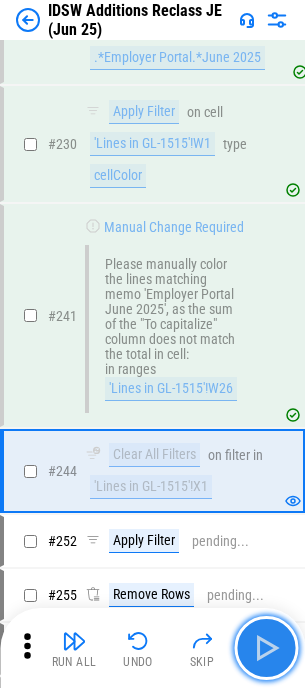 click at bounding box center (266, 648) 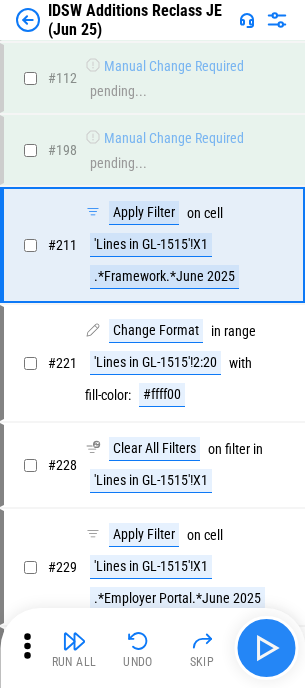scroll, scrollTop: 2554, scrollLeft: 0, axis: vertical 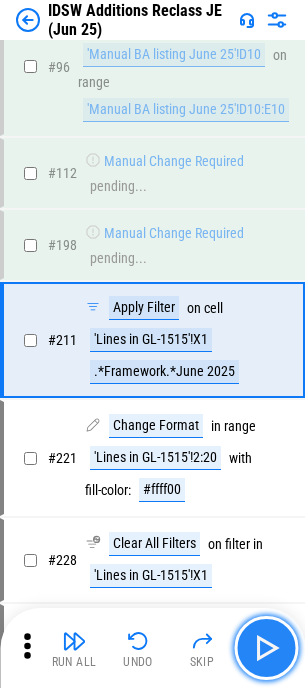 click at bounding box center (266, 648) 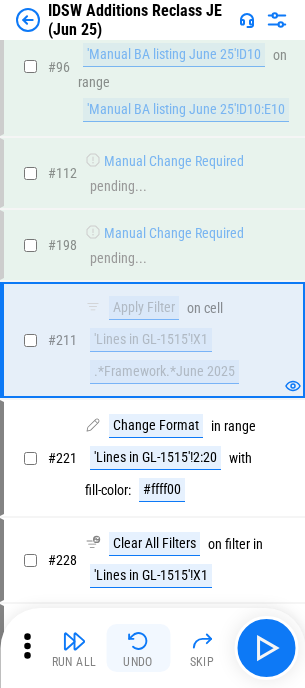 click on "Undo" at bounding box center (138, 648) 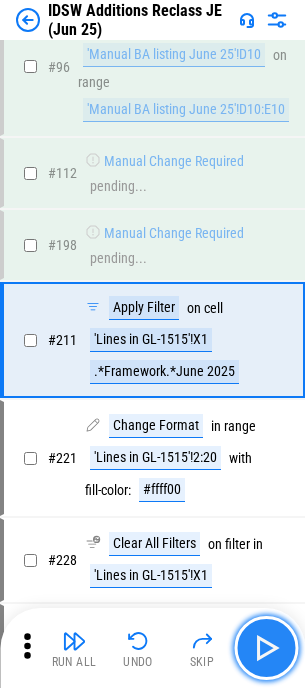 click at bounding box center [266, 648] 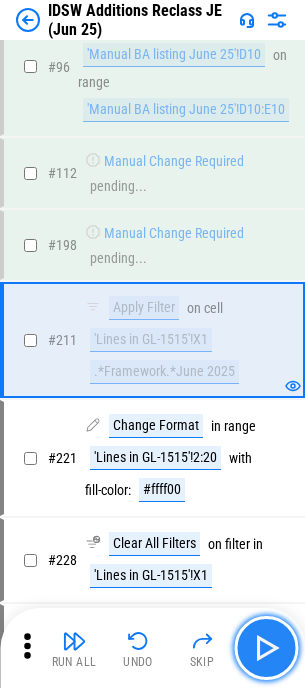 click at bounding box center [266, 648] 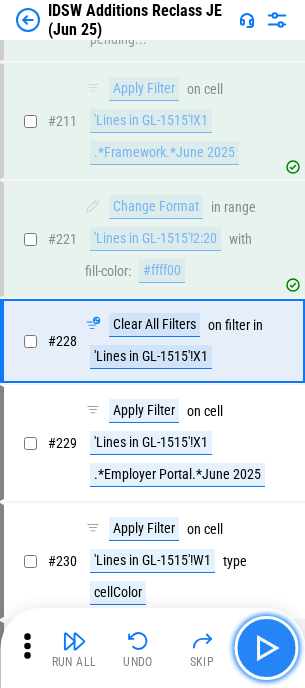 scroll, scrollTop: 2774, scrollLeft: 0, axis: vertical 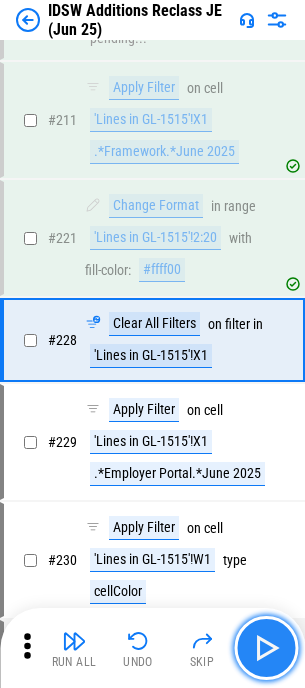 click at bounding box center (266, 648) 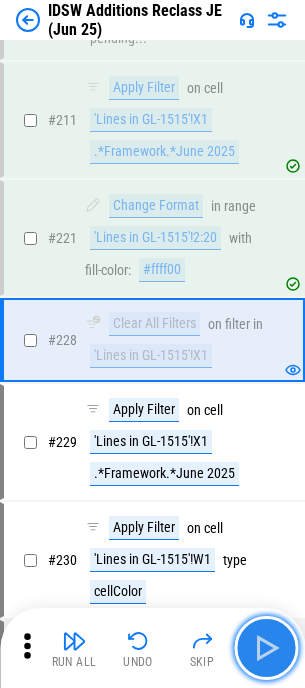 click at bounding box center (266, 648) 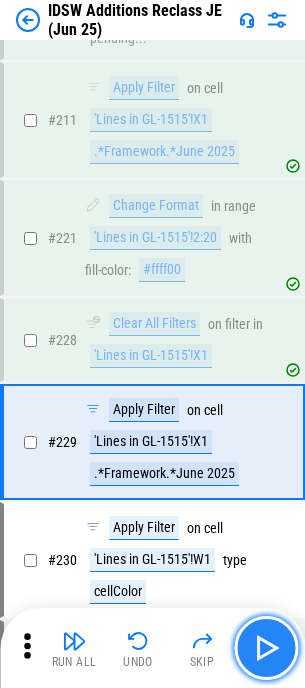click at bounding box center (266, 648) 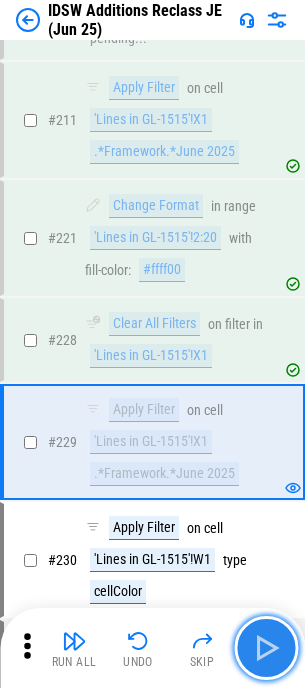 click at bounding box center (266, 648) 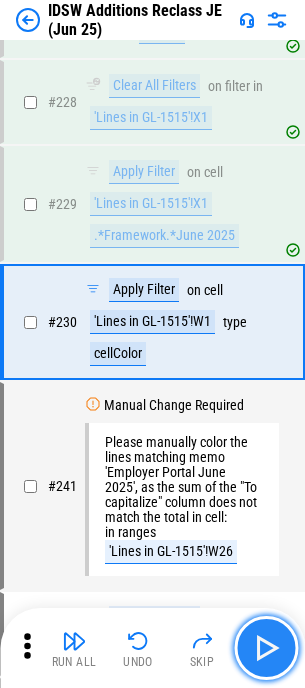 click at bounding box center (266, 648) 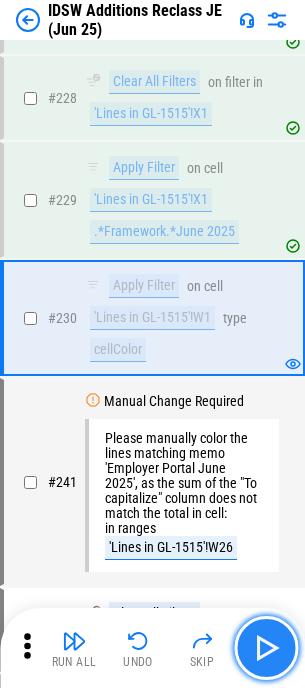 click at bounding box center [266, 648] 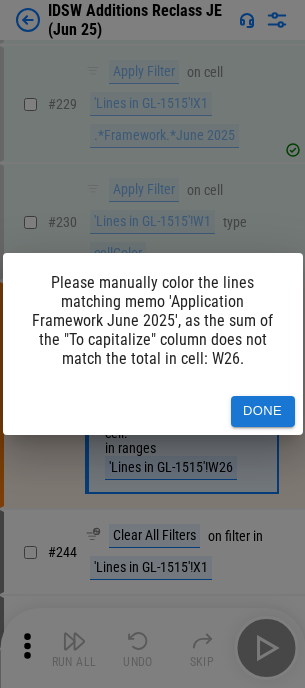 click on "Please manually color the lines matching memo 'Application Framework June 2025', as the sum of the "To capitalize" column does not match the total in cell:
W26. Done" at bounding box center (152, 344) 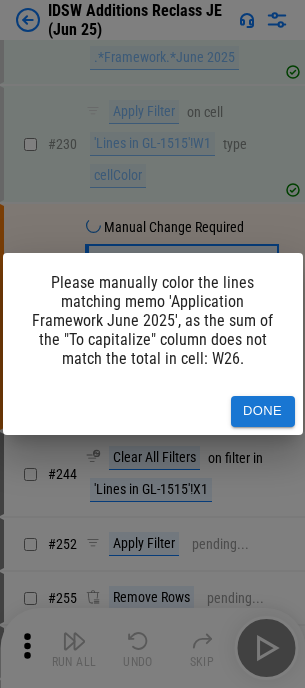click on "Done" at bounding box center [263, 411] 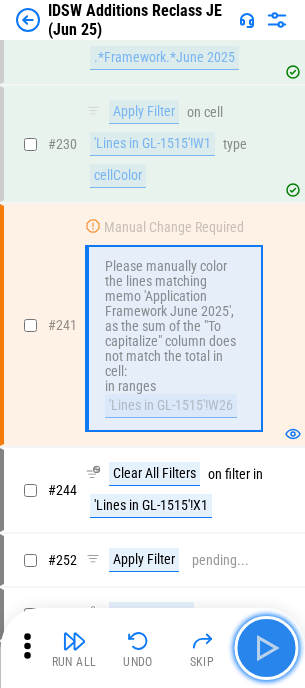 click at bounding box center [266, 648] 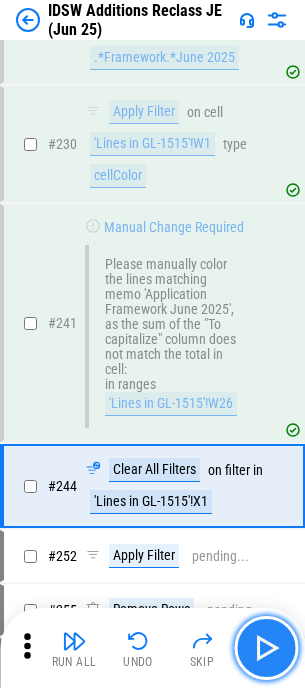 click at bounding box center (266, 648) 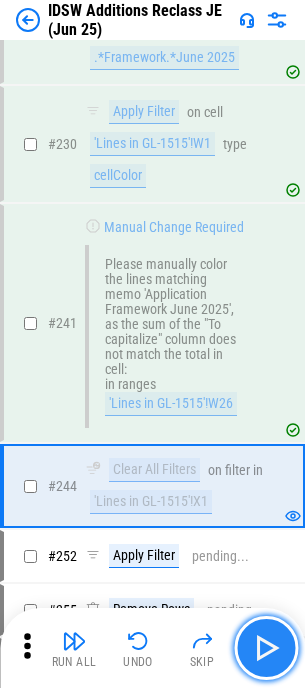 click at bounding box center (266, 648) 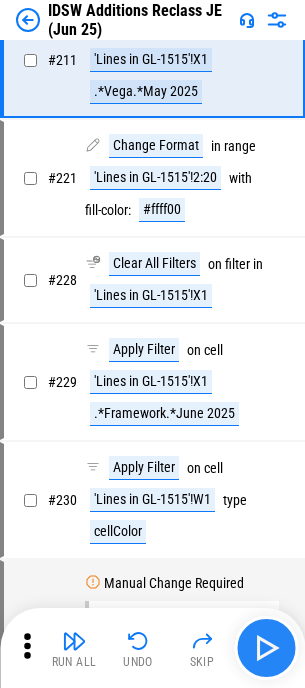 scroll, scrollTop: 2554, scrollLeft: 0, axis: vertical 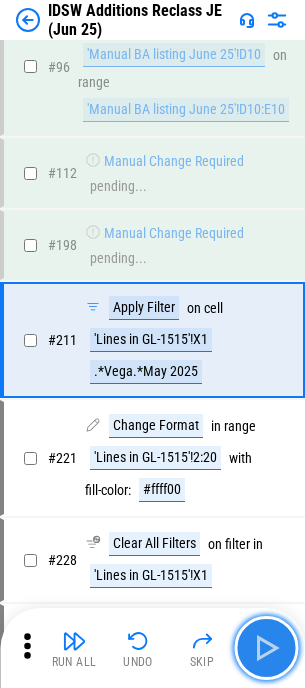 click at bounding box center [266, 648] 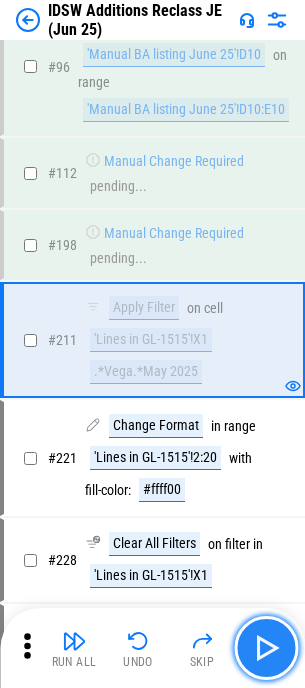click at bounding box center (266, 648) 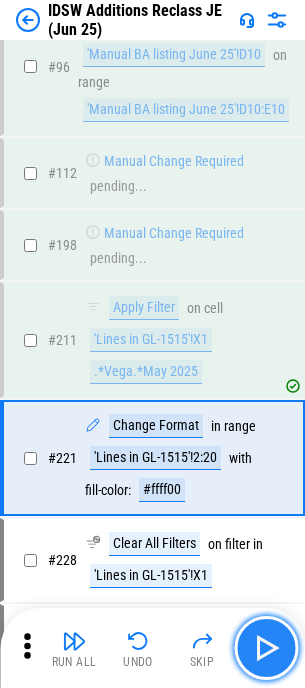 click at bounding box center (266, 648) 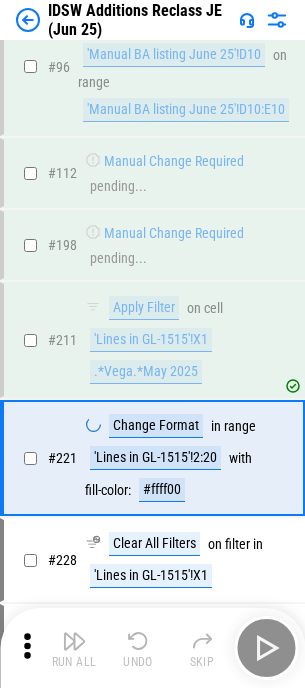 click on "Run All Undo Skip" at bounding box center (154, 648) 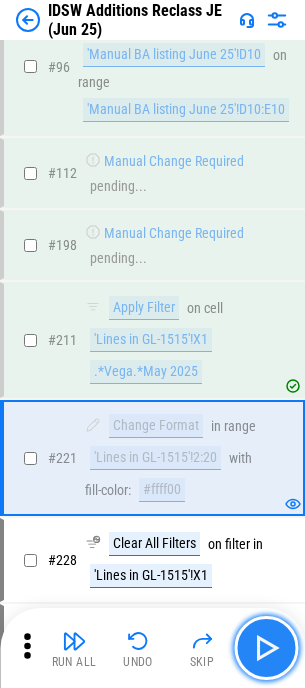 click at bounding box center (266, 648) 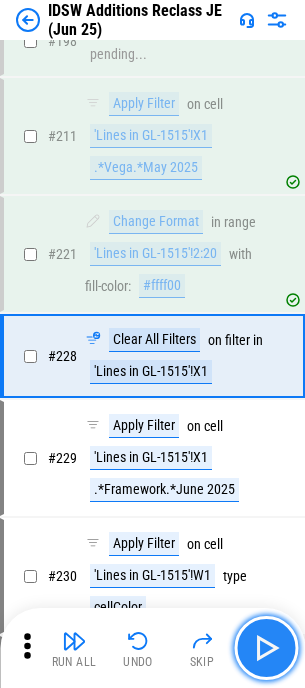 click at bounding box center (266, 648) 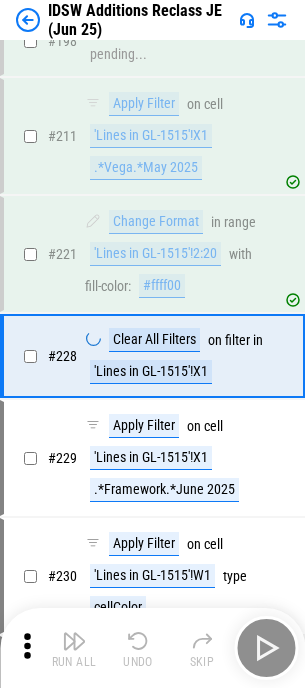 scroll, scrollTop: 2773, scrollLeft: 0, axis: vertical 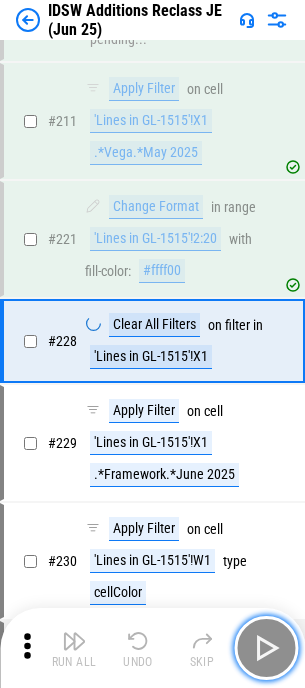 click at bounding box center (266, 648) 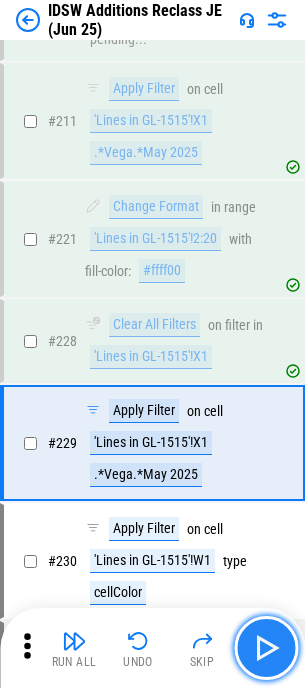 click at bounding box center [266, 648] 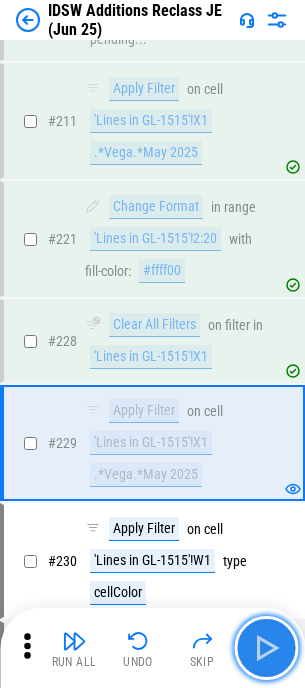 click at bounding box center (266, 648) 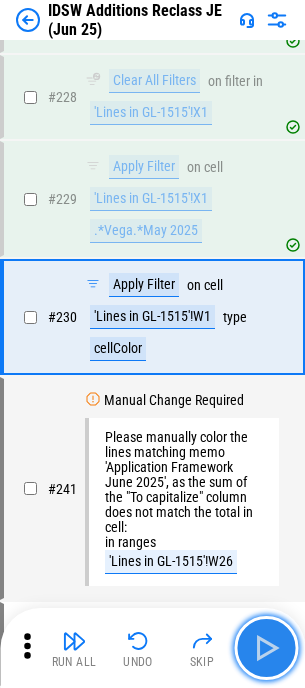 click at bounding box center (266, 648) 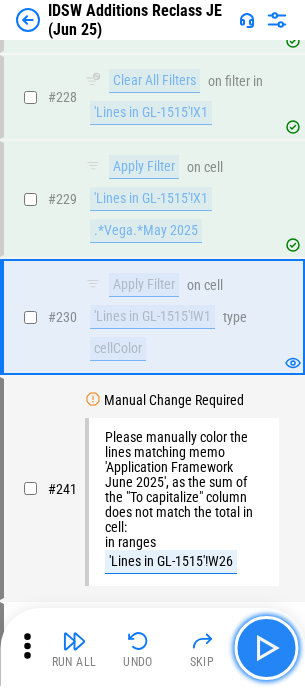click at bounding box center [266, 648] 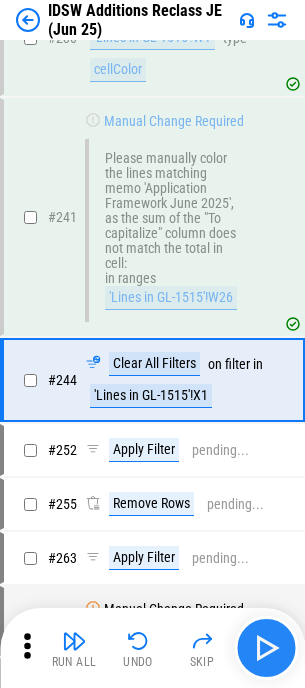 scroll, scrollTop: 3359, scrollLeft: 0, axis: vertical 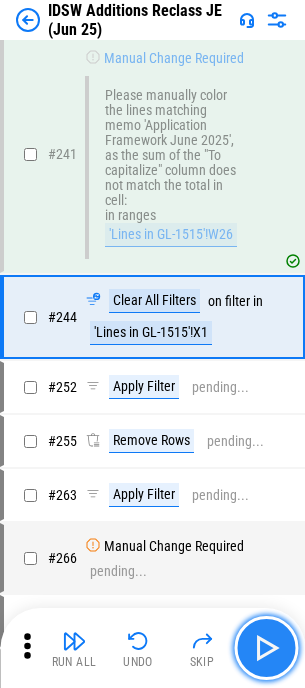 click at bounding box center (266, 648) 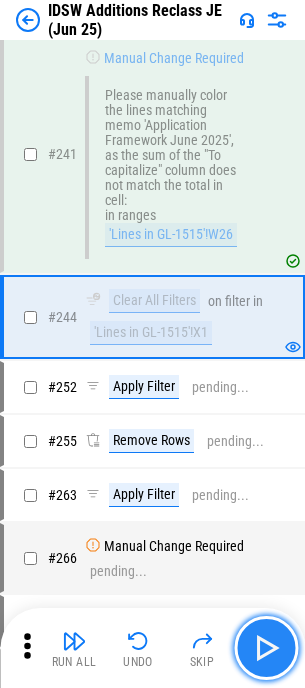 click at bounding box center [266, 648] 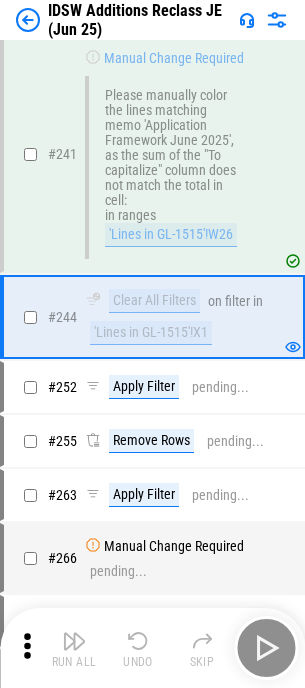 click on "Run All Undo Skip" at bounding box center (154, 648) 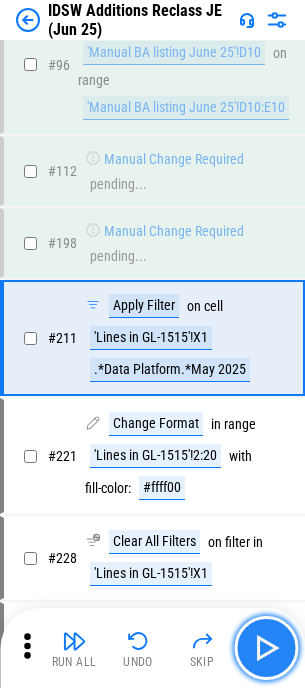 click at bounding box center [266, 648] 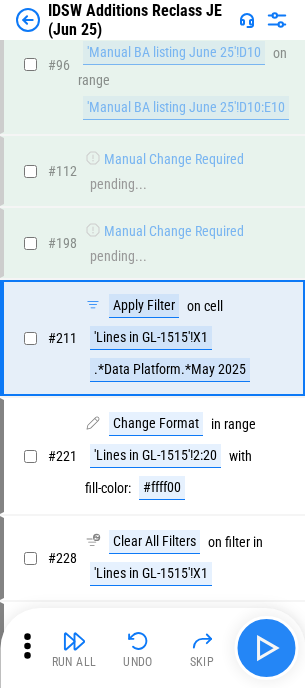 scroll, scrollTop: 2554, scrollLeft: 0, axis: vertical 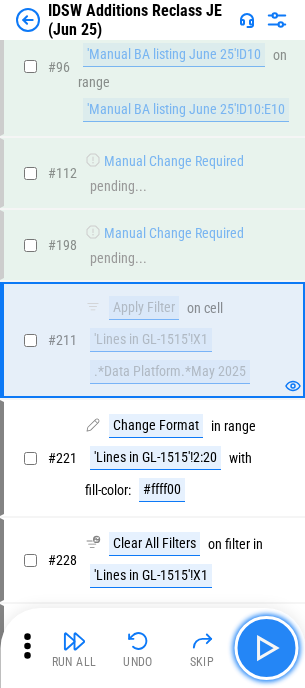 click at bounding box center (266, 648) 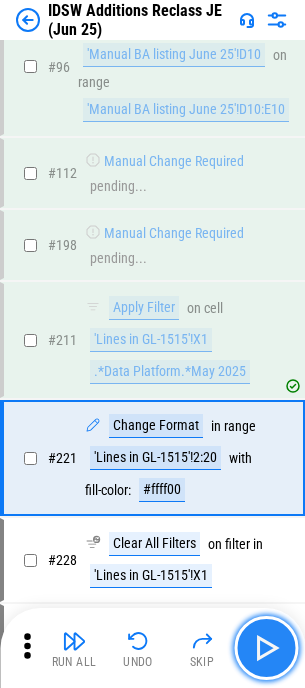 click at bounding box center (266, 648) 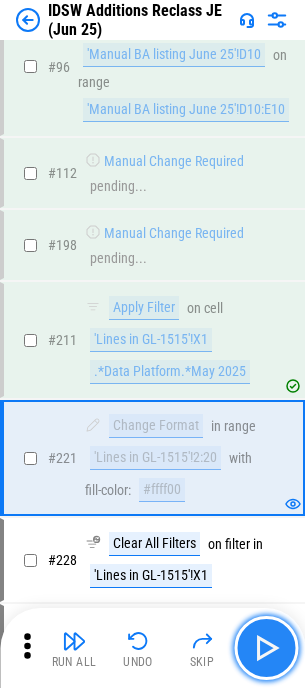 click at bounding box center (266, 648) 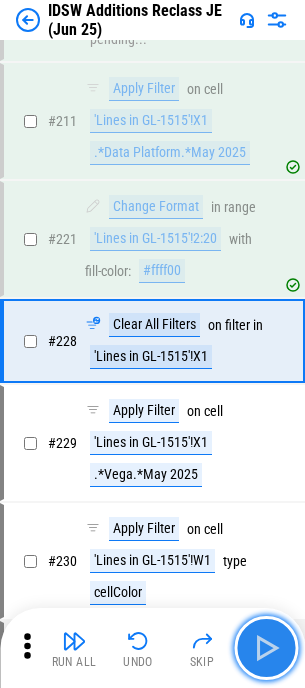 click at bounding box center (266, 648) 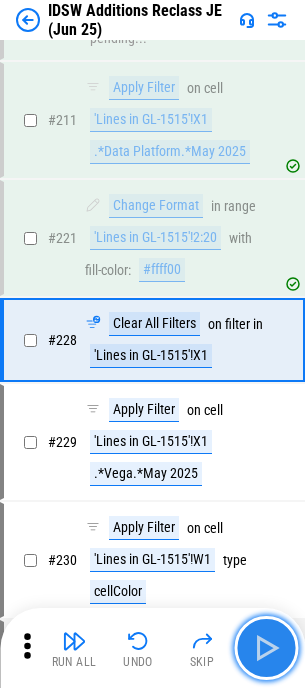 click at bounding box center [266, 648] 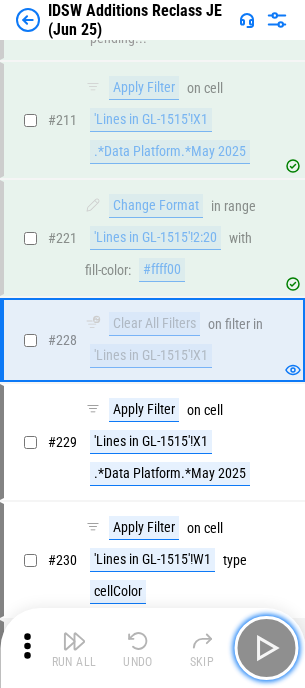 click at bounding box center [266, 648] 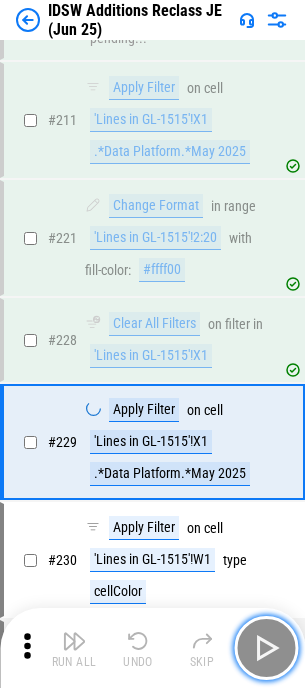 click at bounding box center [266, 648] 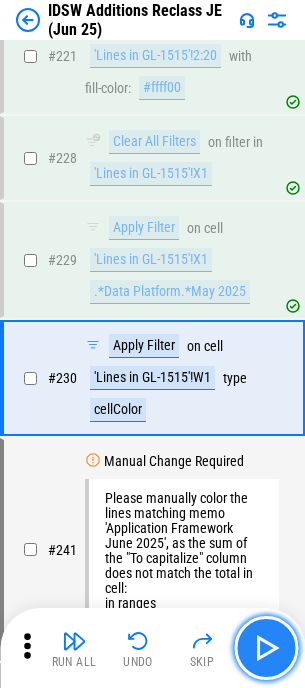 click at bounding box center (266, 648) 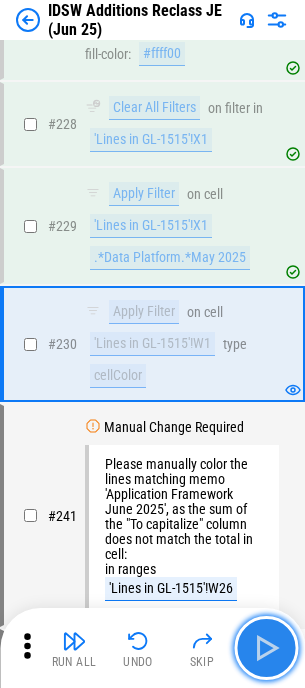 click at bounding box center (266, 648) 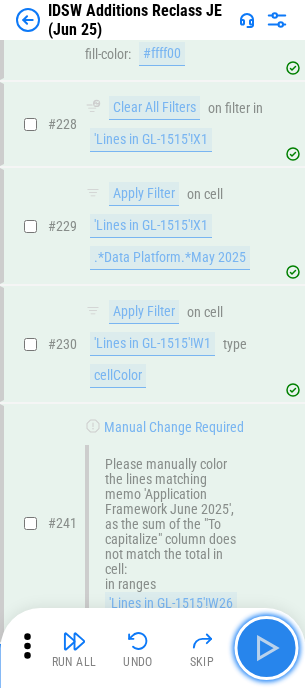 click at bounding box center (266, 648) 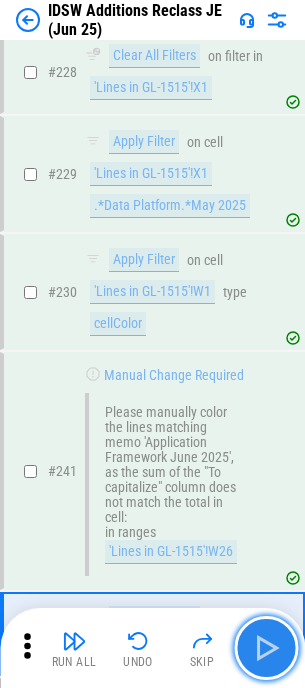 click at bounding box center [266, 648] 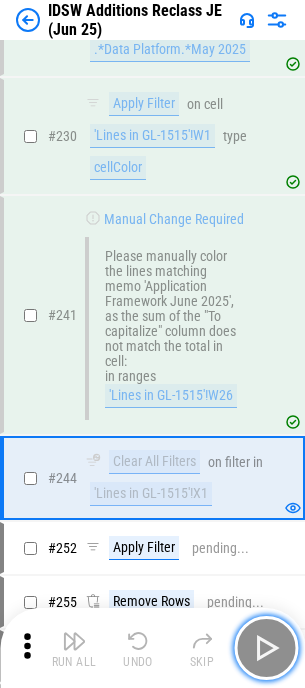 click at bounding box center [266, 648] 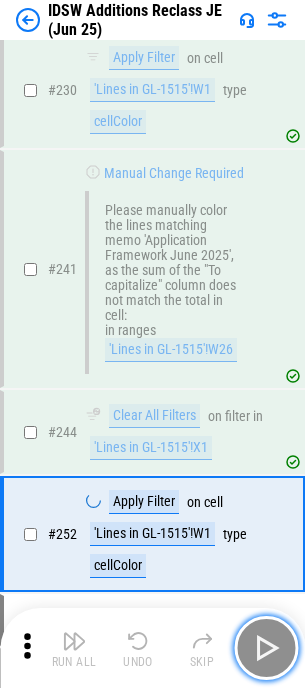 click at bounding box center (266, 648) 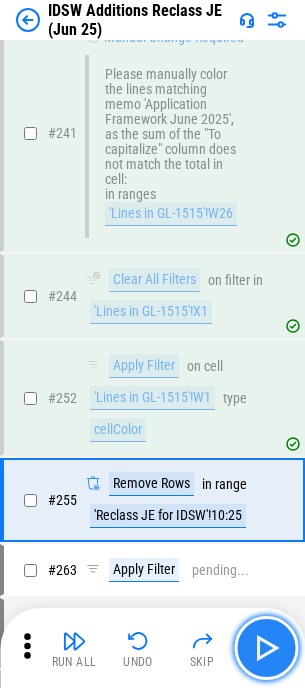 click at bounding box center (266, 648) 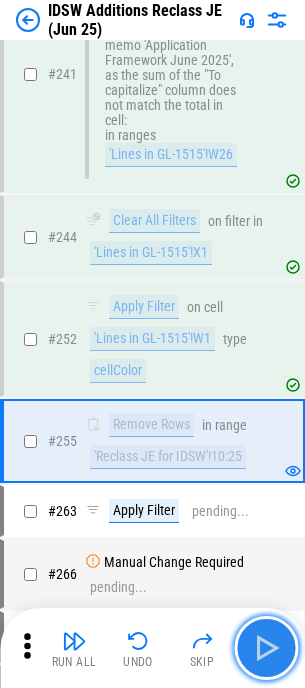 click at bounding box center (266, 648) 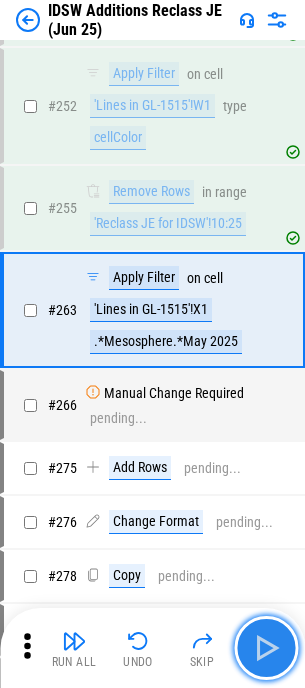 scroll, scrollTop: 3688, scrollLeft: 0, axis: vertical 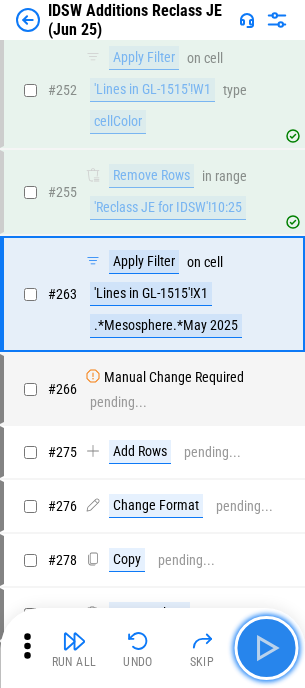 click at bounding box center (266, 648) 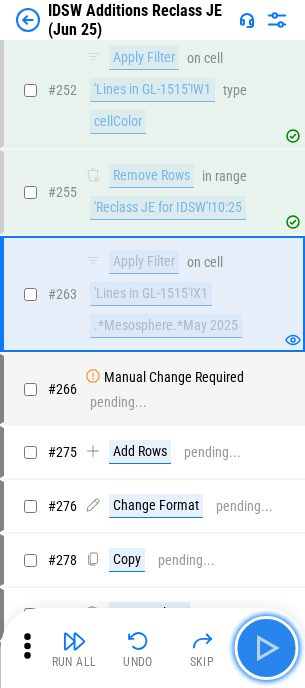 click at bounding box center [266, 648] 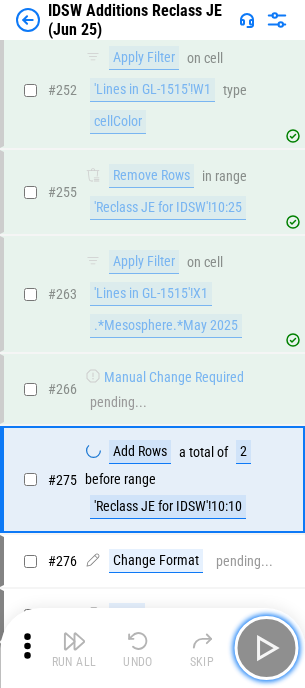 click at bounding box center (266, 648) 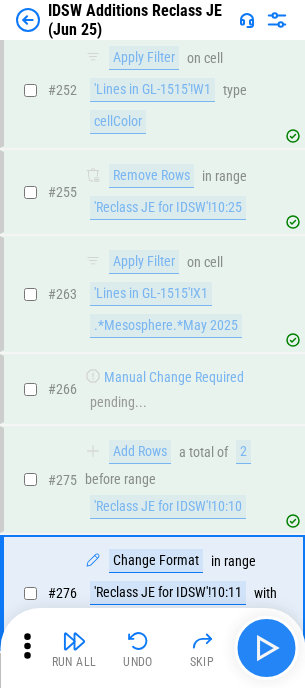 scroll, scrollTop: 3905, scrollLeft: 0, axis: vertical 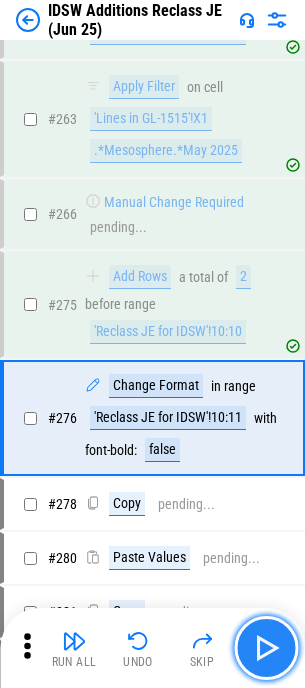click at bounding box center [266, 648] 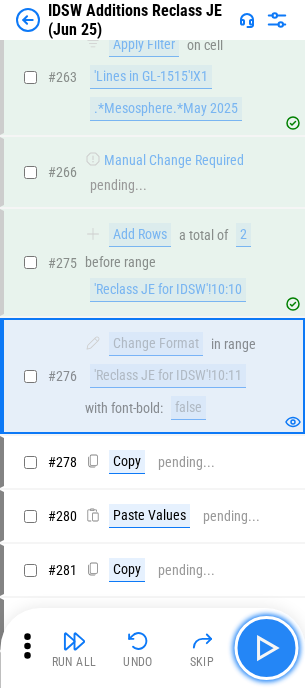 click at bounding box center (266, 648) 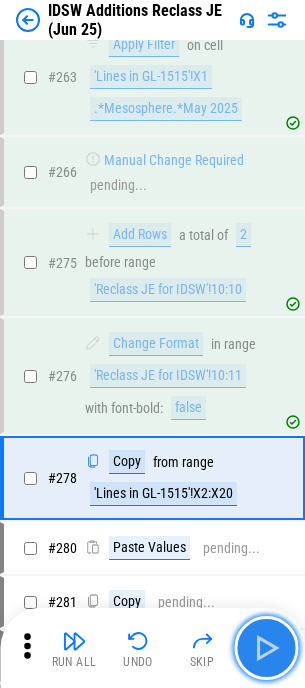 click at bounding box center (266, 648) 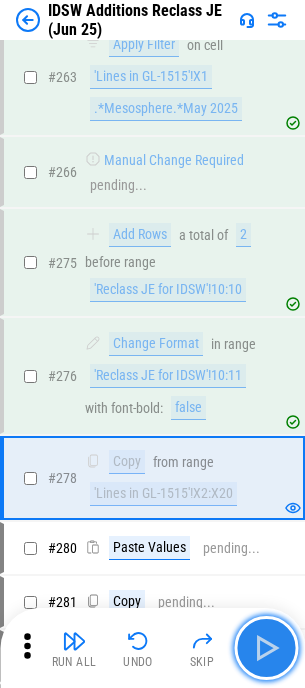 click at bounding box center (266, 648) 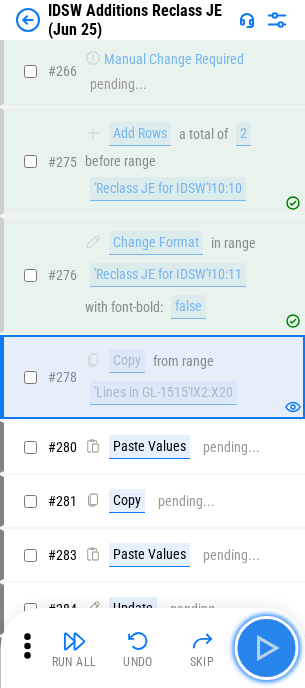 click at bounding box center (266, 648) 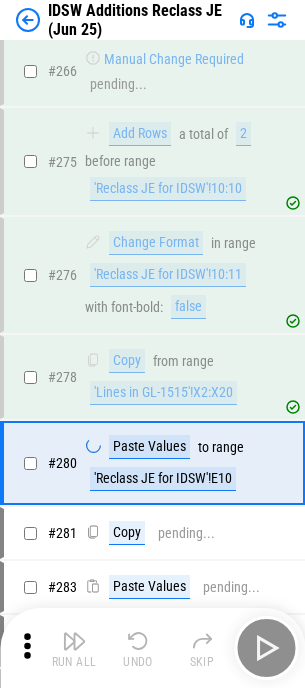 scroll, scrollTop: 4062, scrollLeft: 0, axis: vertical 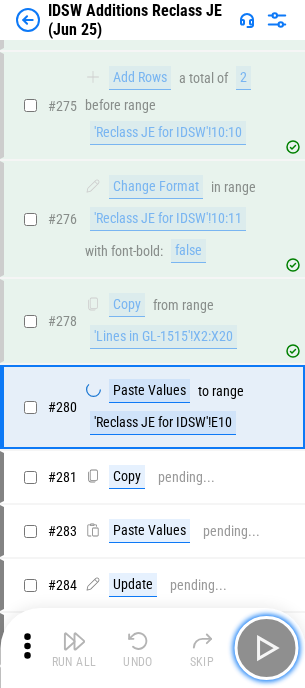 click at bounding box center (266, 648) 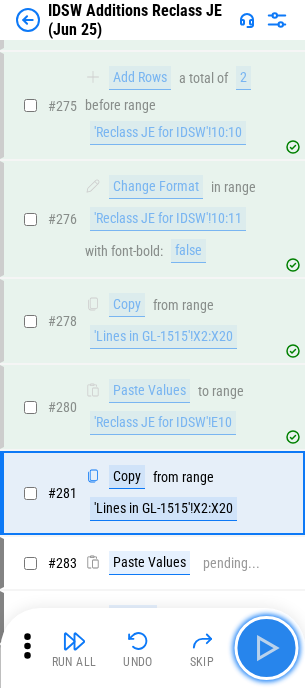 click at bounding box center (266, 648) 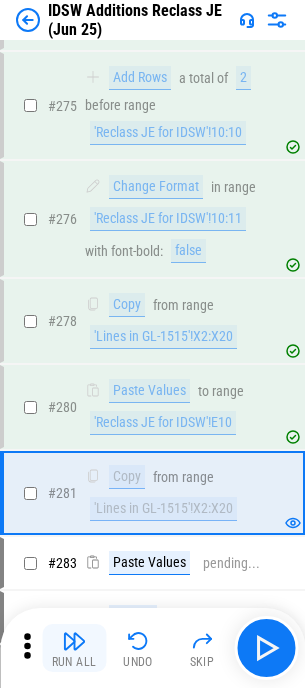 click on "Run All" at bounding box center [74, 662] 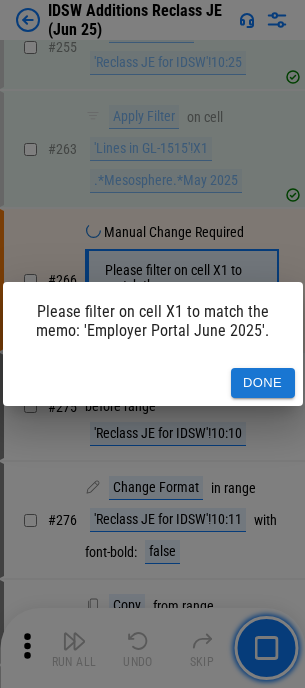 scroll, scrollTop: 3819, scrollLeft: 0, axis: vertical 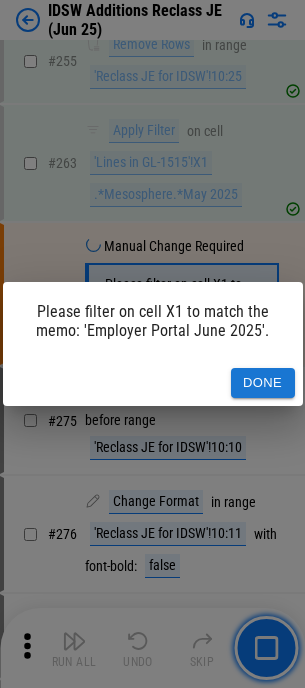 click on "Done" at bounding box center [263, 383] 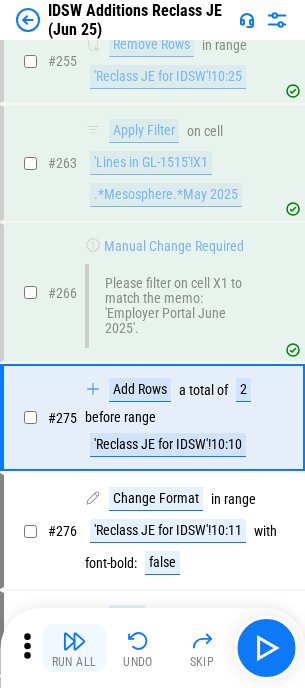click at bounding box center [74, 641] 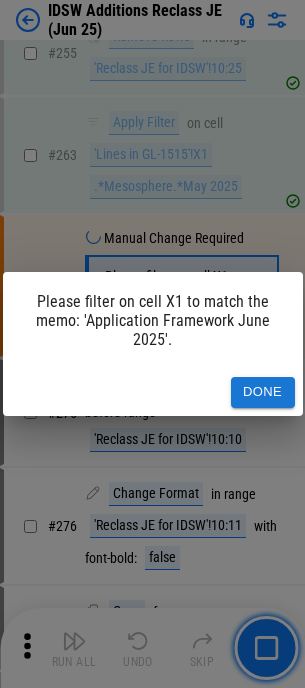 scroll, scrollTop: 3819, scrollLeft: 0, axis: vertical 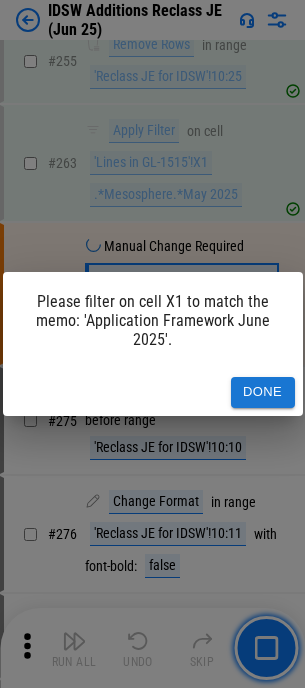 click on "Done" at bounding box center (153, 392) 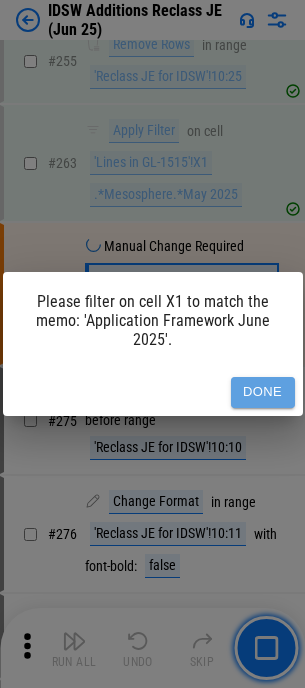 click on "Done" at bounding box center [263, 392] 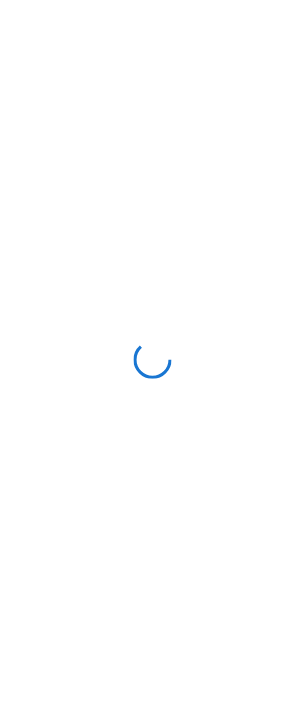 scroll, scrollTop: 0, scrollLeft: 0, axis: both 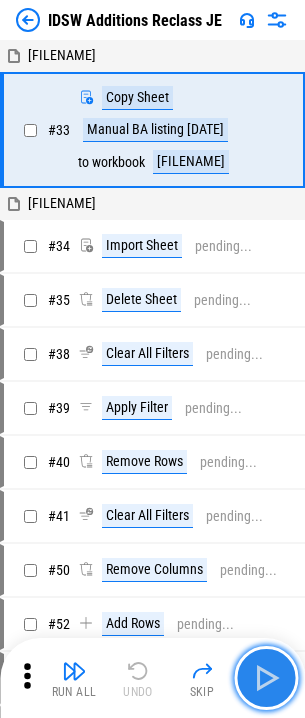 click at bounding box center [266, 678] 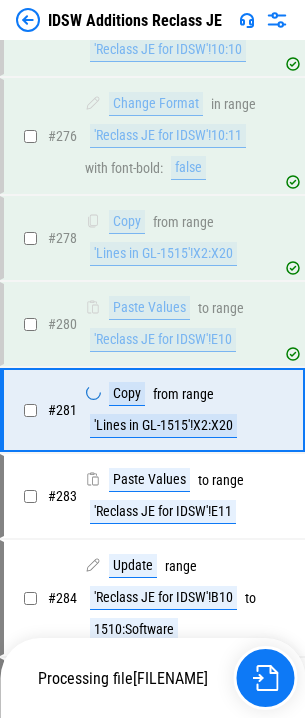 scroll, scrollTop: 4315, scrollLeft: 0, axis: vertical 